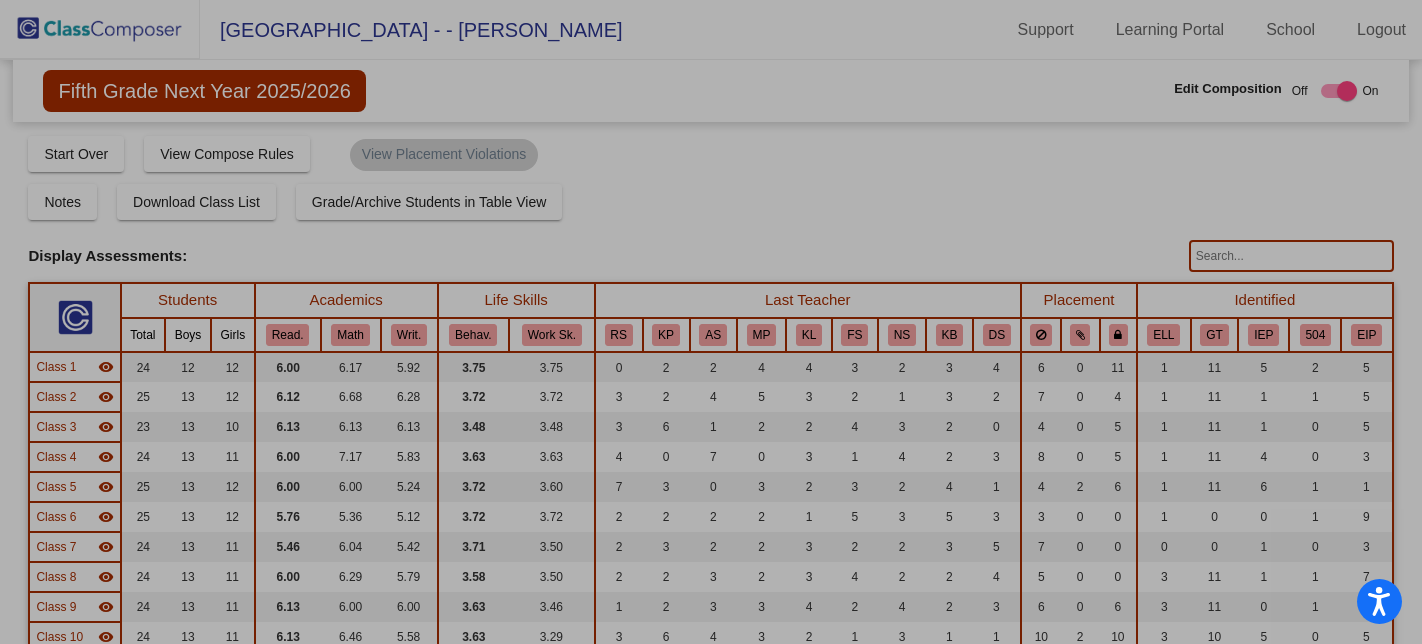 scroll, scrollTop: 0, scrollLeft: 0, axis: both 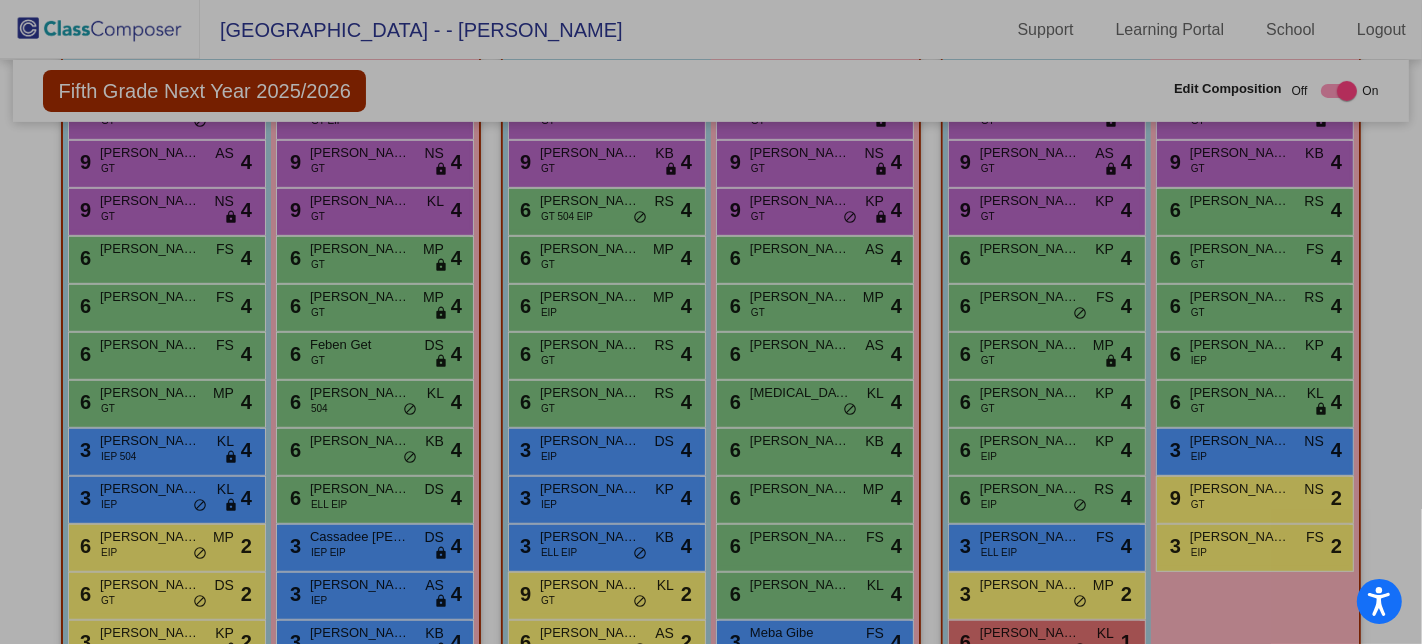 click on "↵ ENTER" at bounding box center (215, 78) 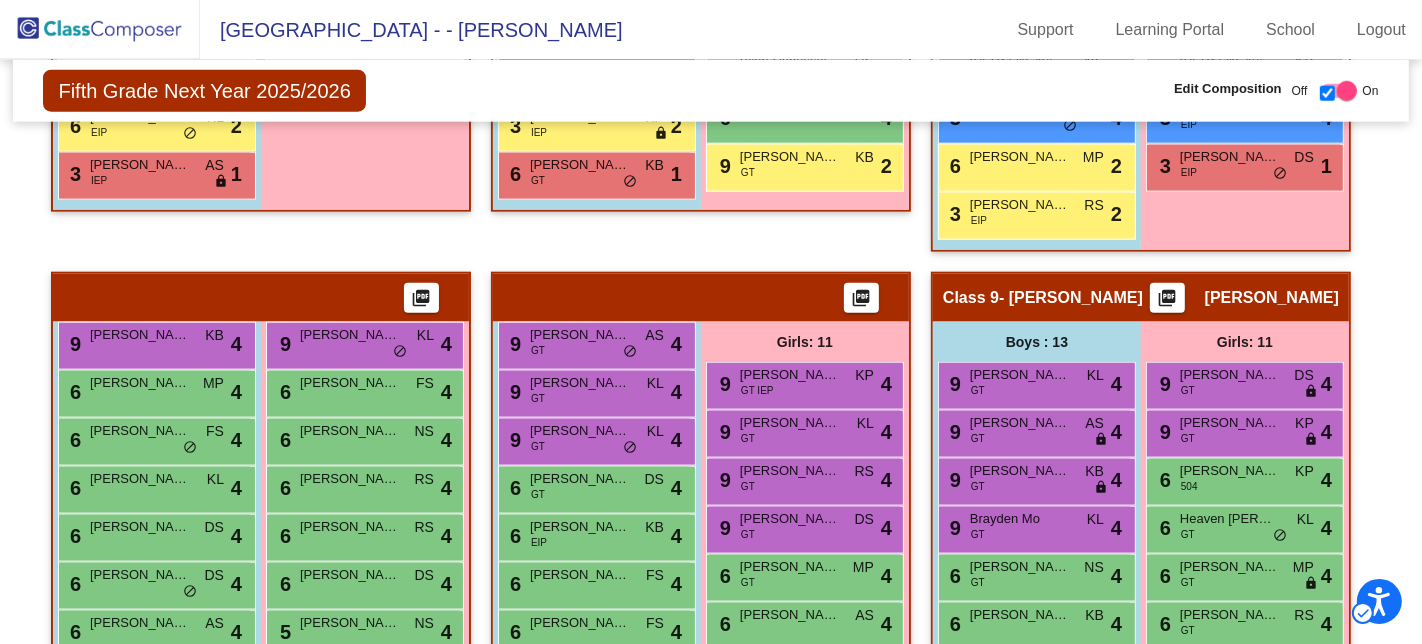 scroll, scrollTop: 2070, scrollLeft: 0, axis: vertical 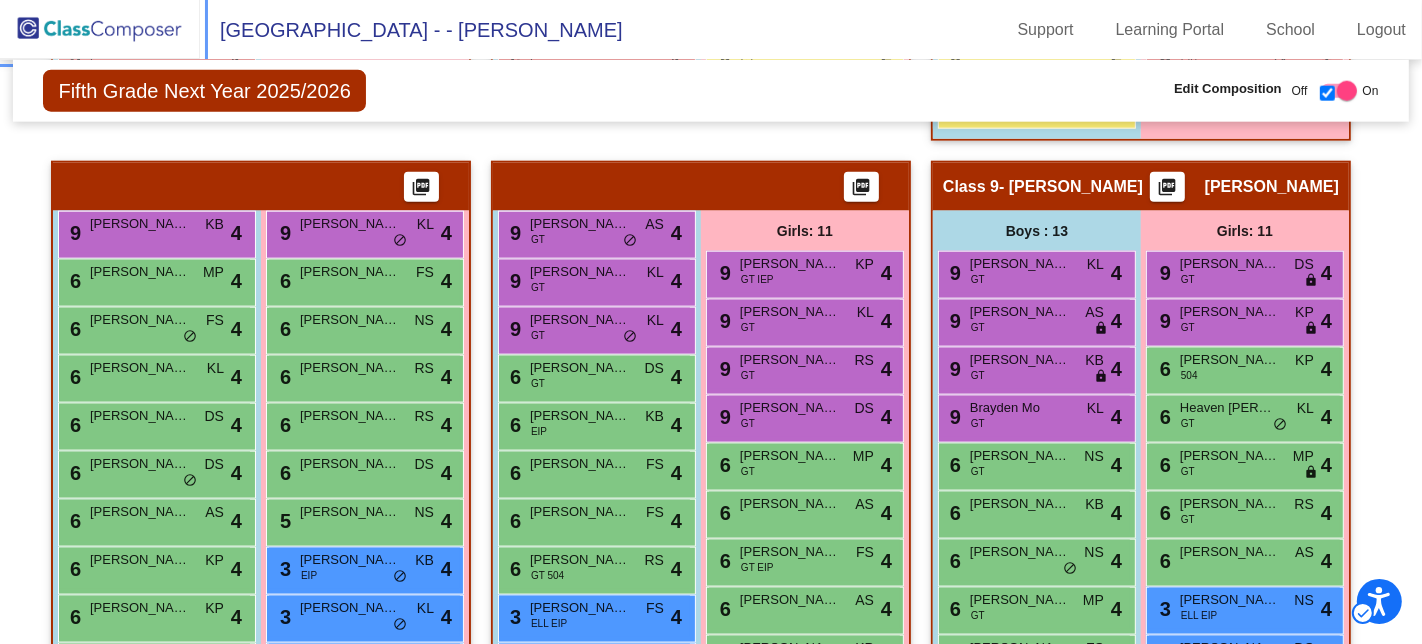click 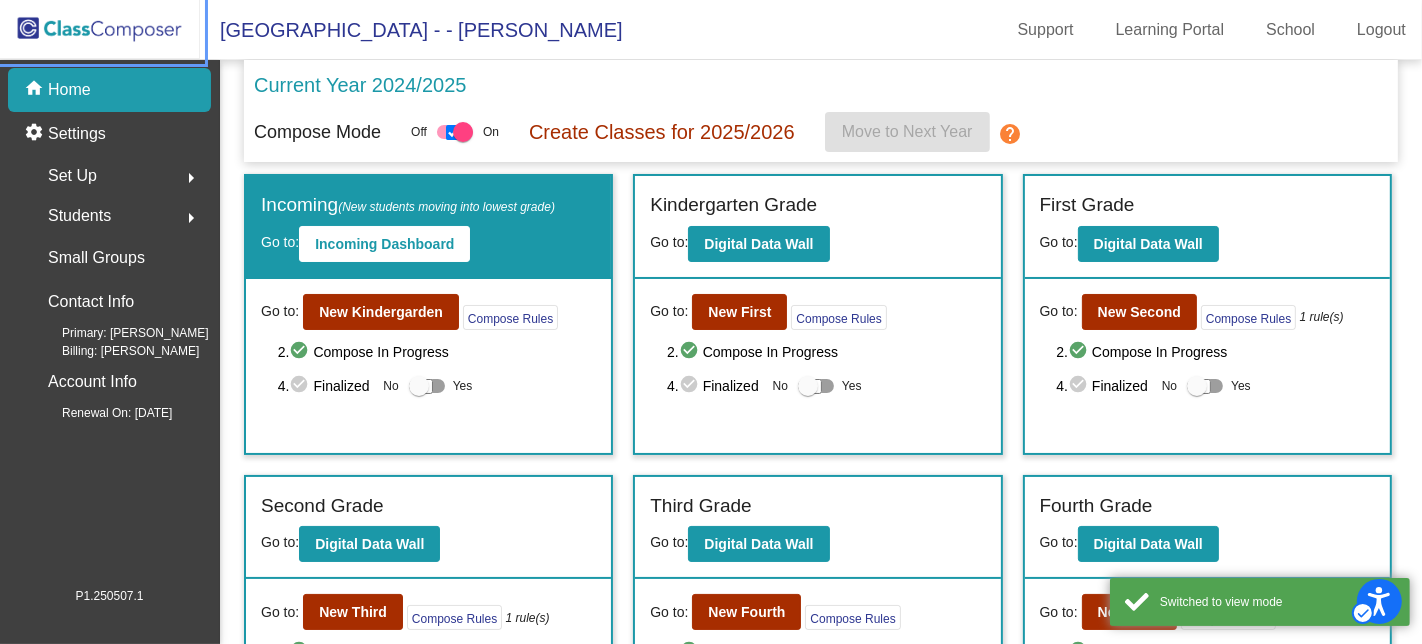 scroll, scrollTop: 196, scrollLeft: 0, axis: vertical 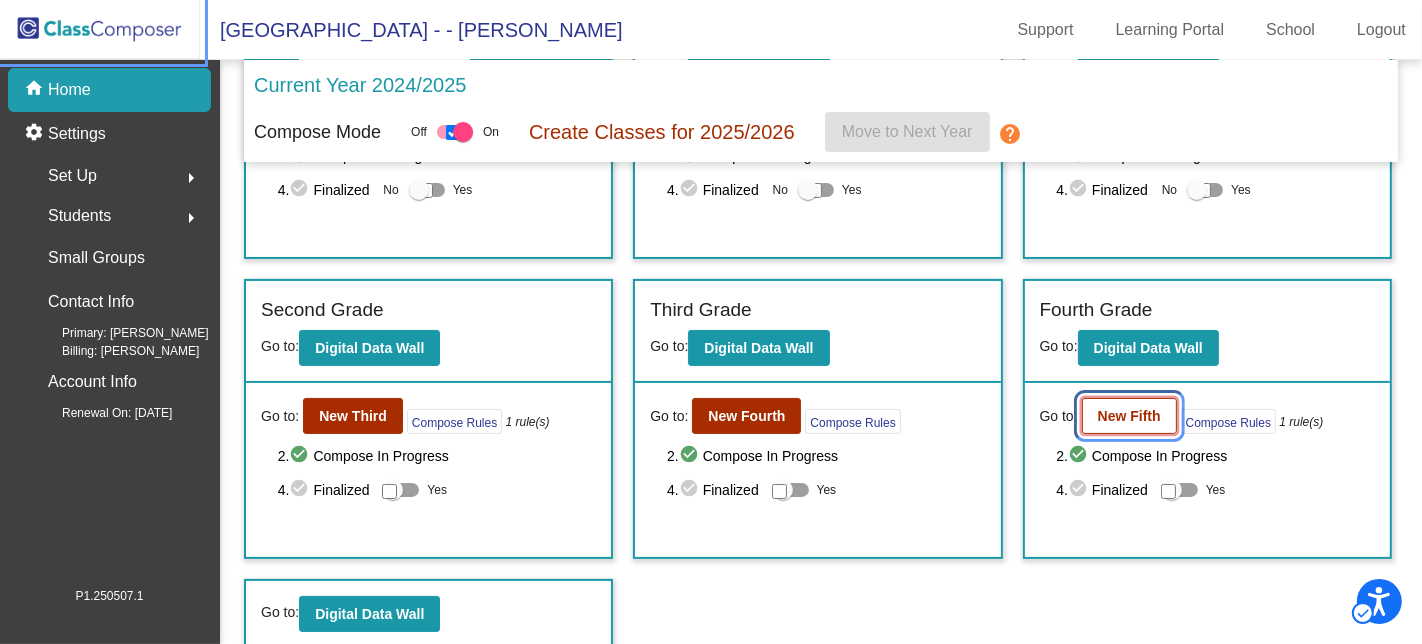 click on "New Fifth" 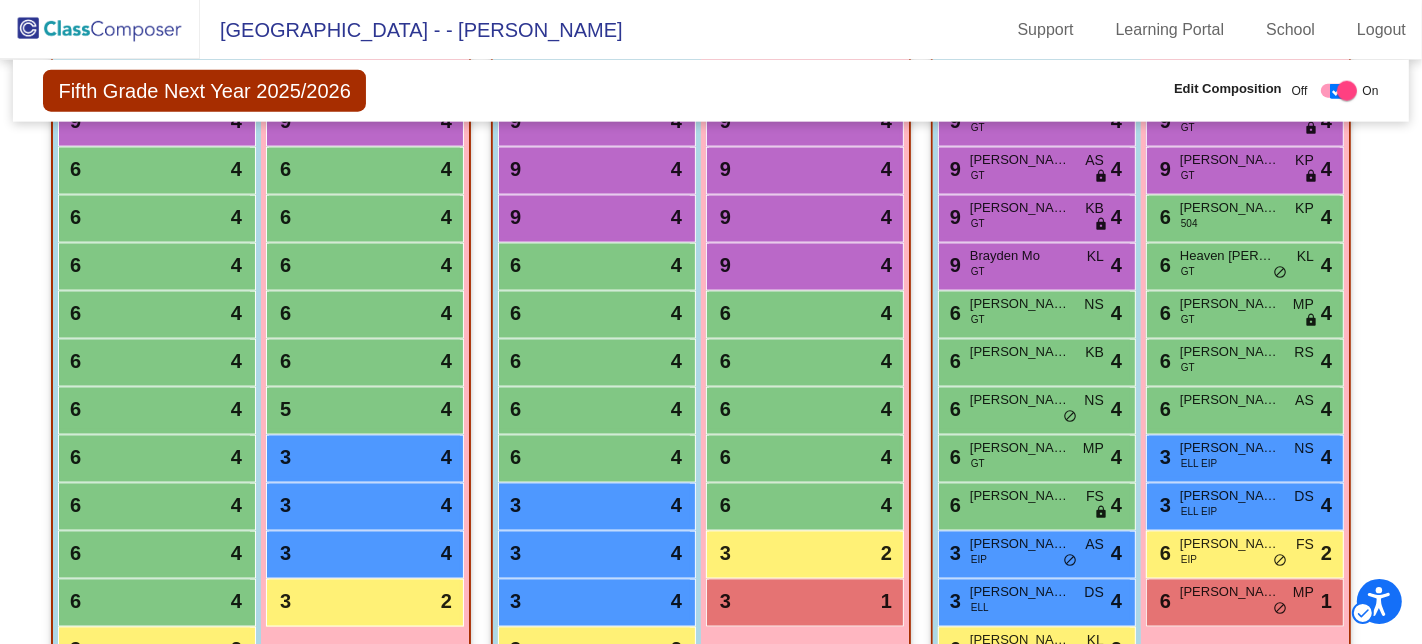 scroll, scrollTop: 1444, scrollLeft: 0, axis: vertical 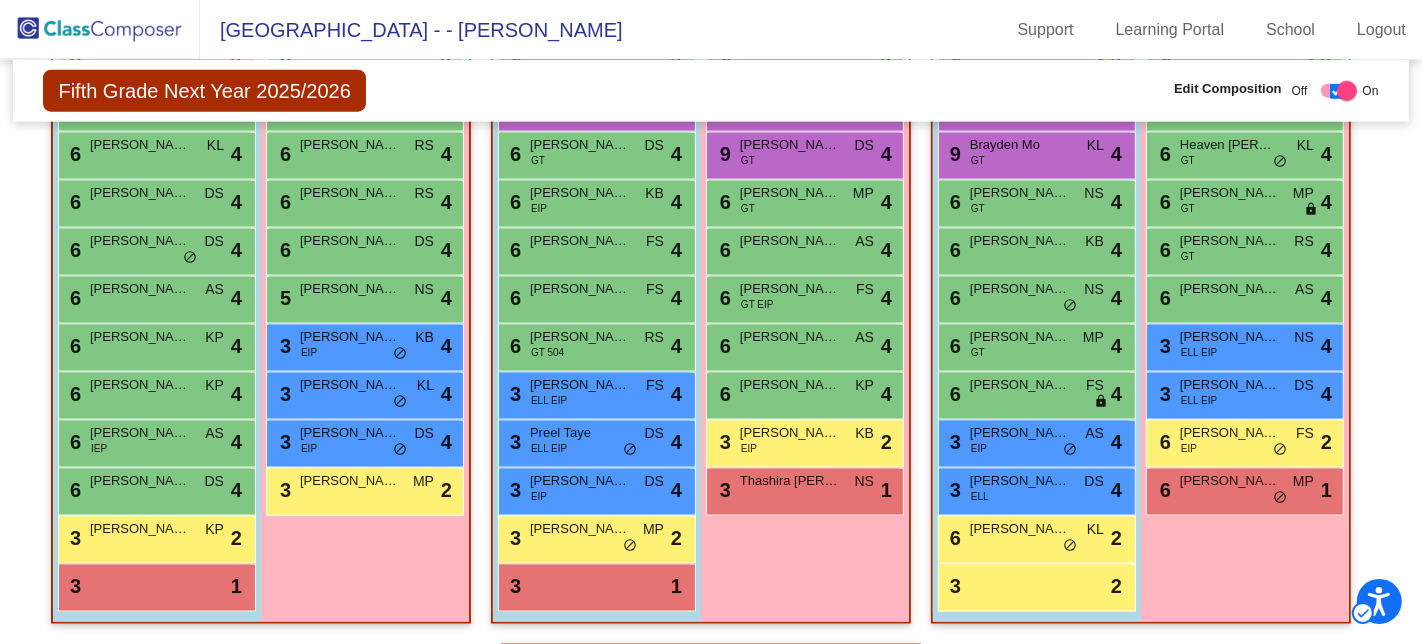 click on "3 Zion Johnson EIP KB lock do_not_disturb_alt 1" at bounding box center [154, 585] 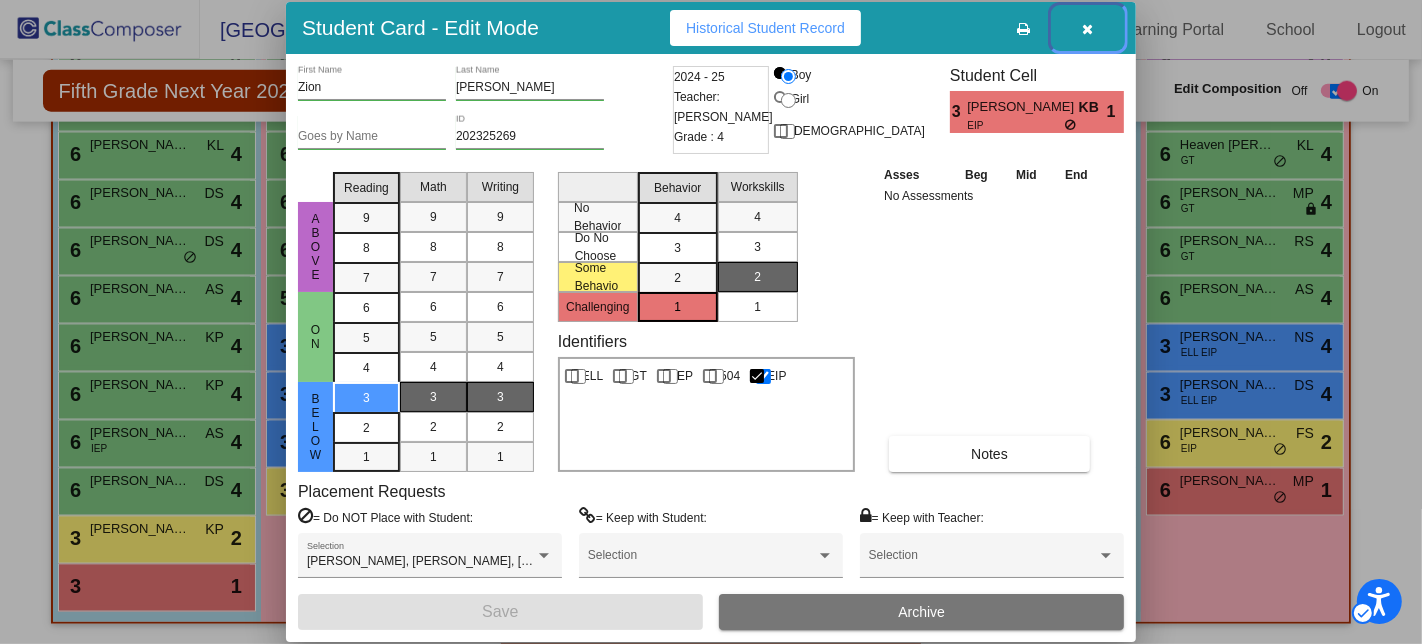 click at bounding box center (1088, 29) 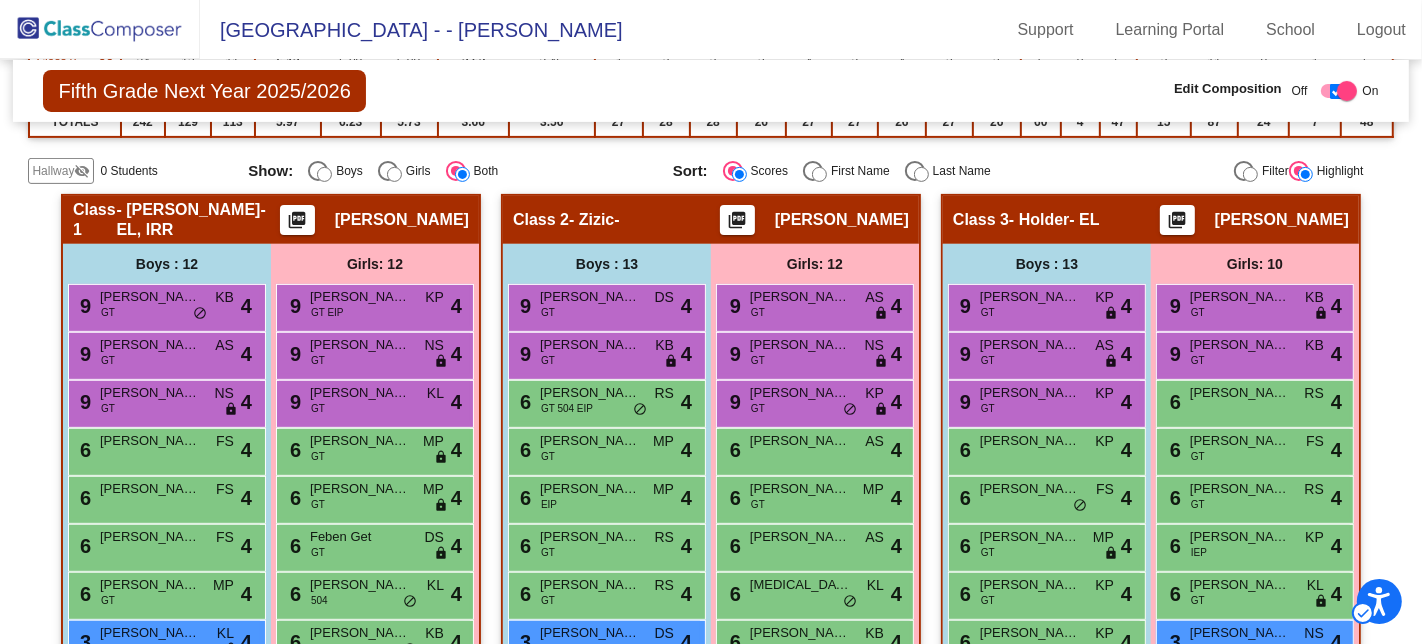 scroll, scrollTop: 101, scrollLeft: 0, axis: vertical 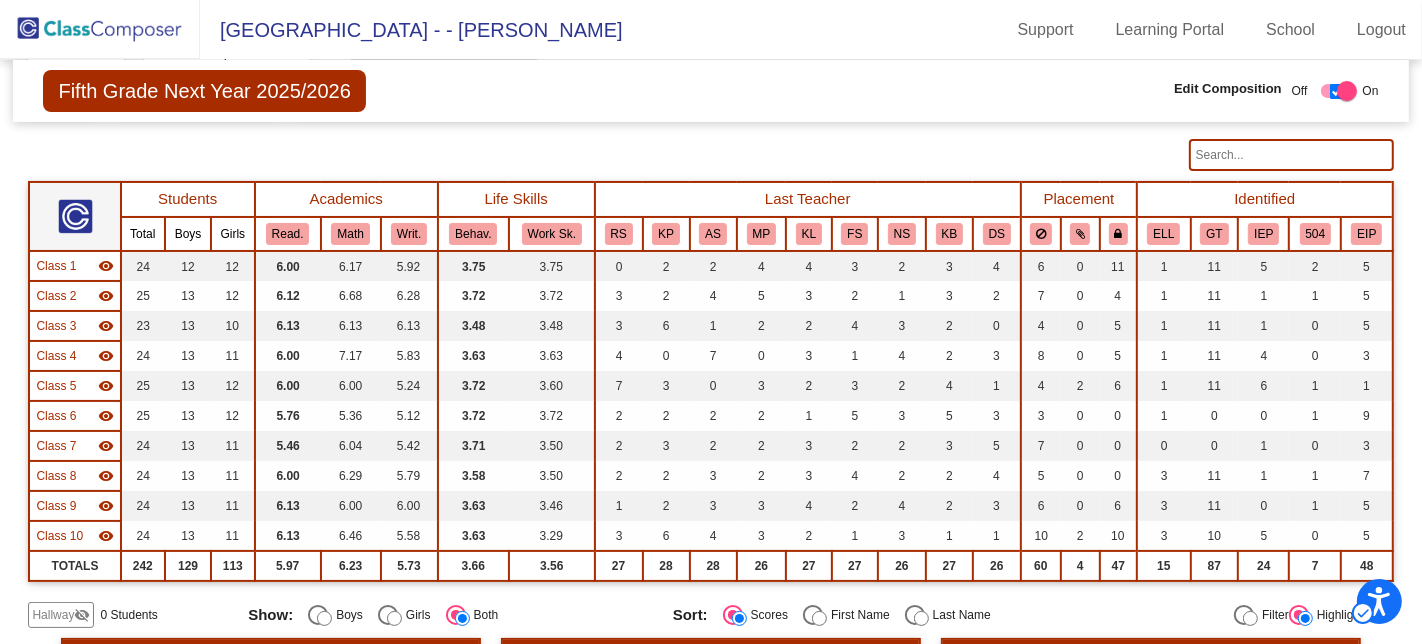 click 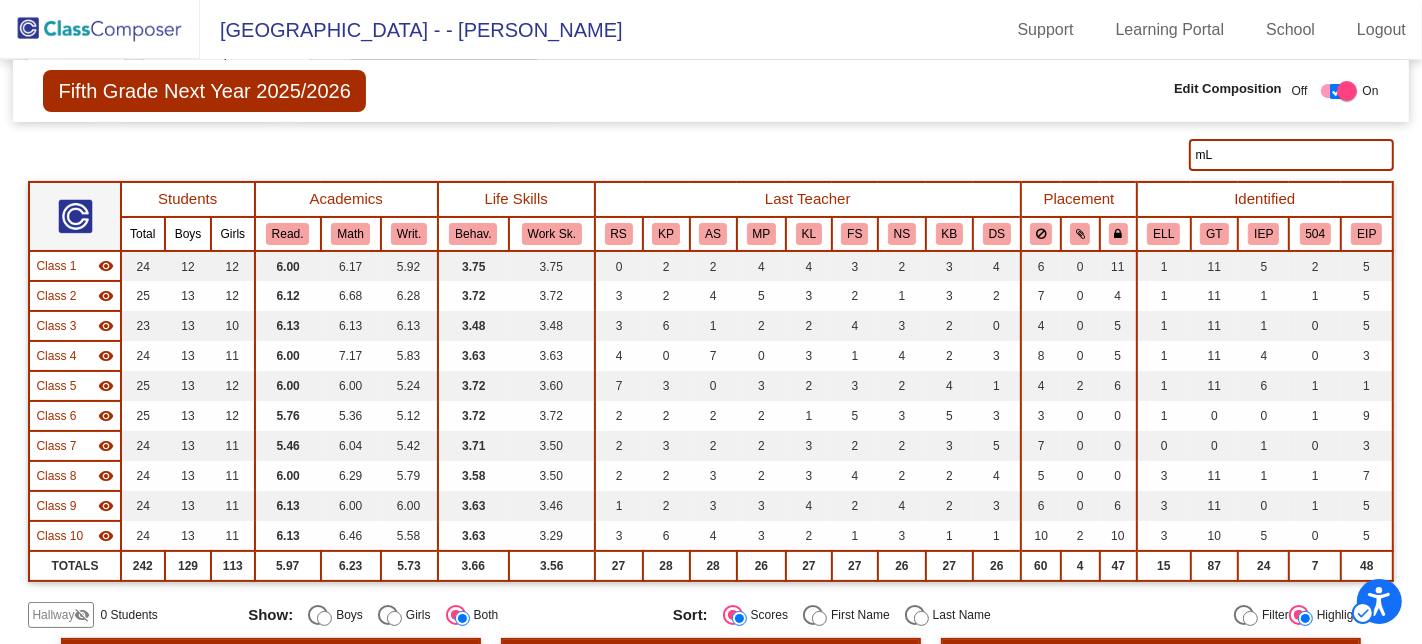 type on "mL" 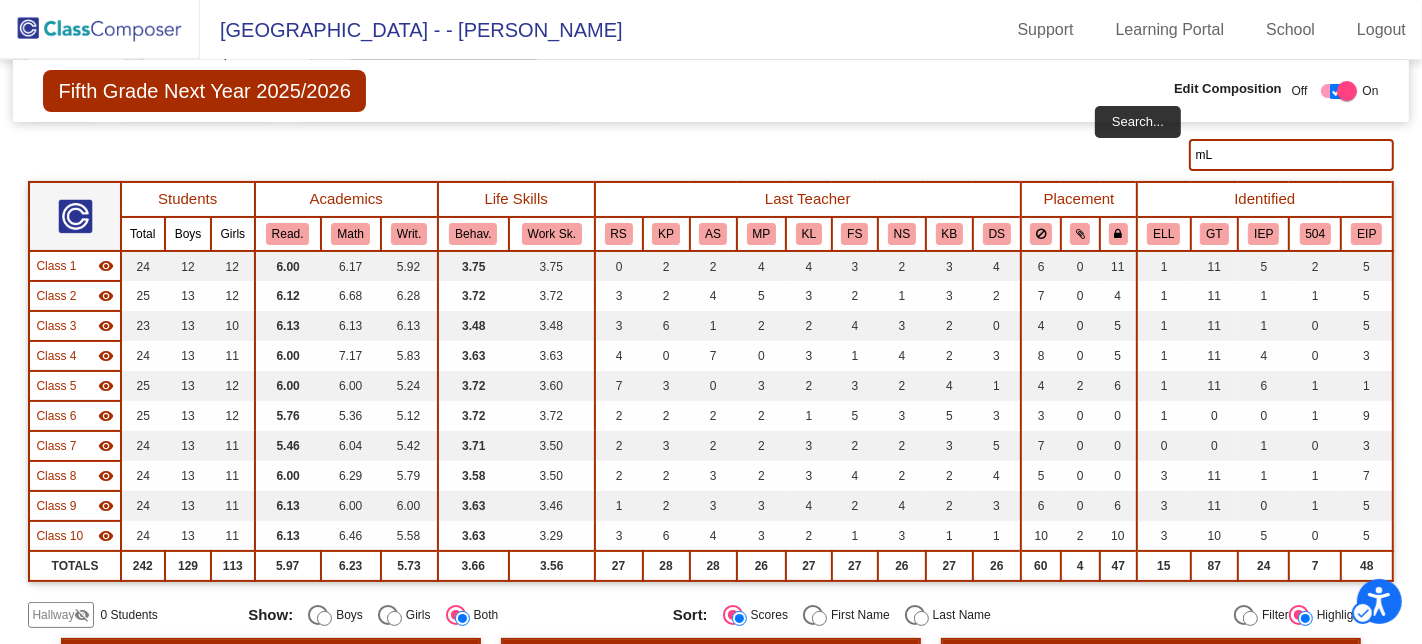 drag, startPoint x: 827, startPoint y: 231, endPoint x: 691, endPoint y: 230, distance: 136.00368 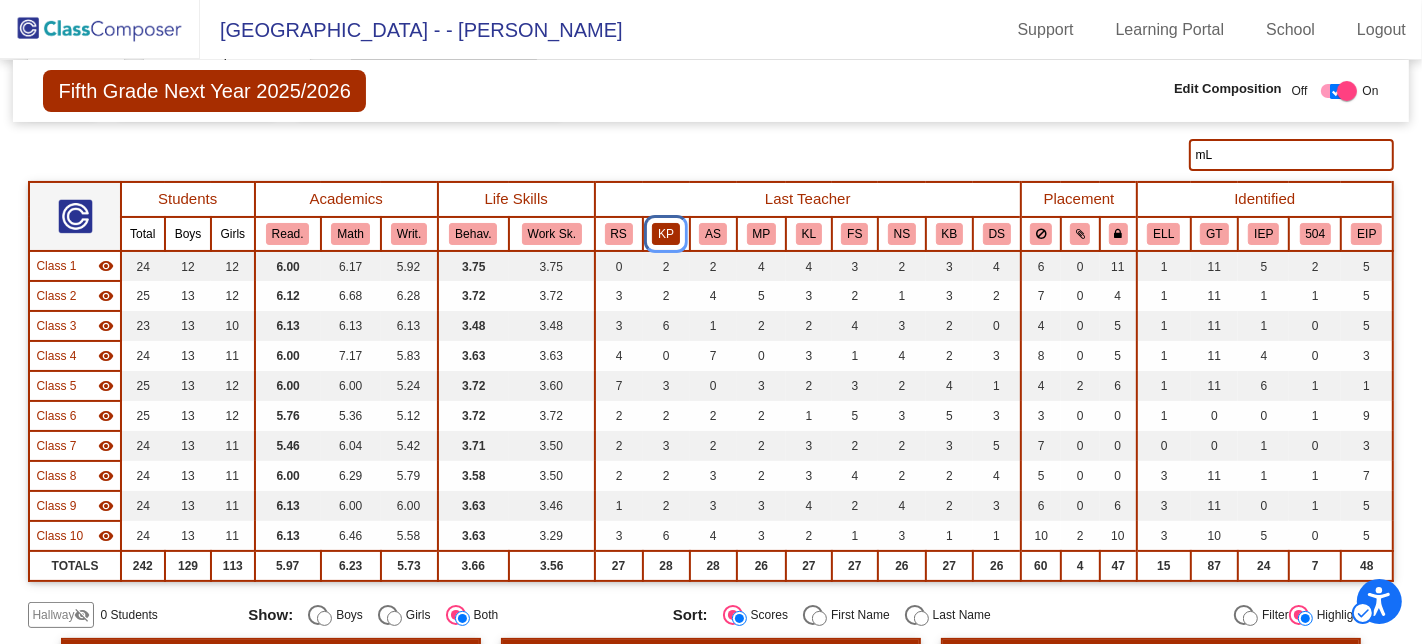 click on "KP" 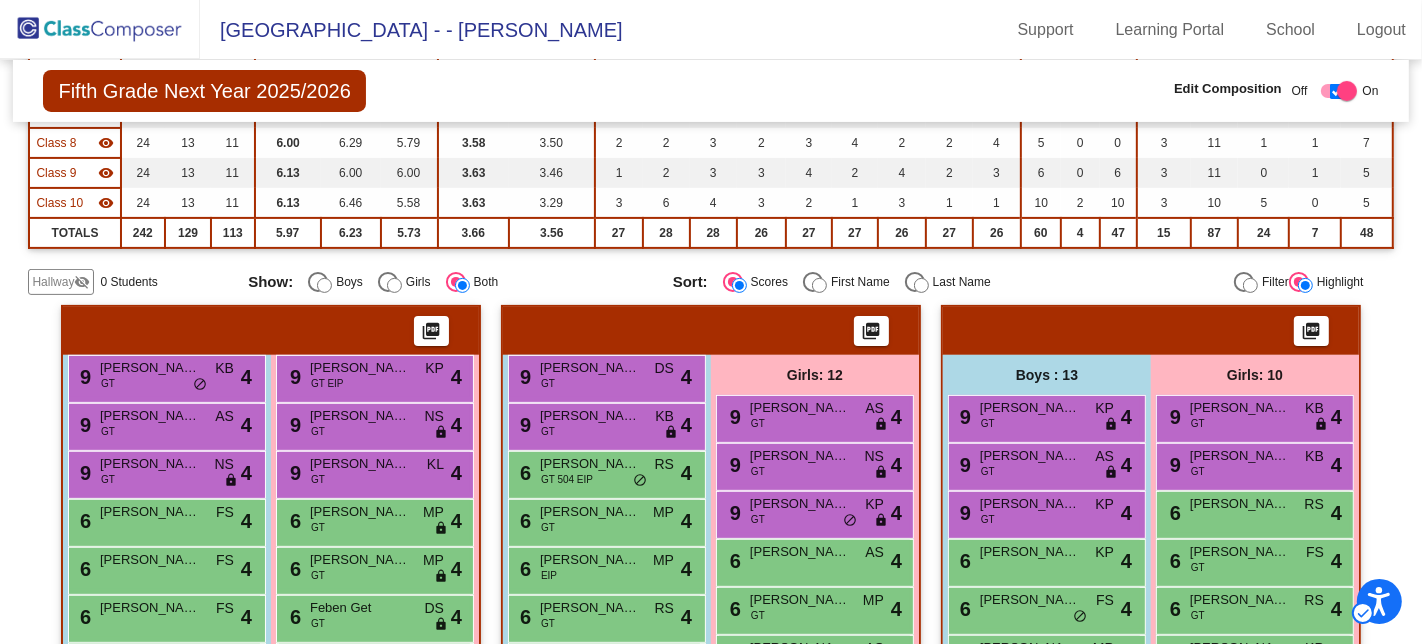 scroll, scrollTop: 0, scrollLeft: 0, axis: both 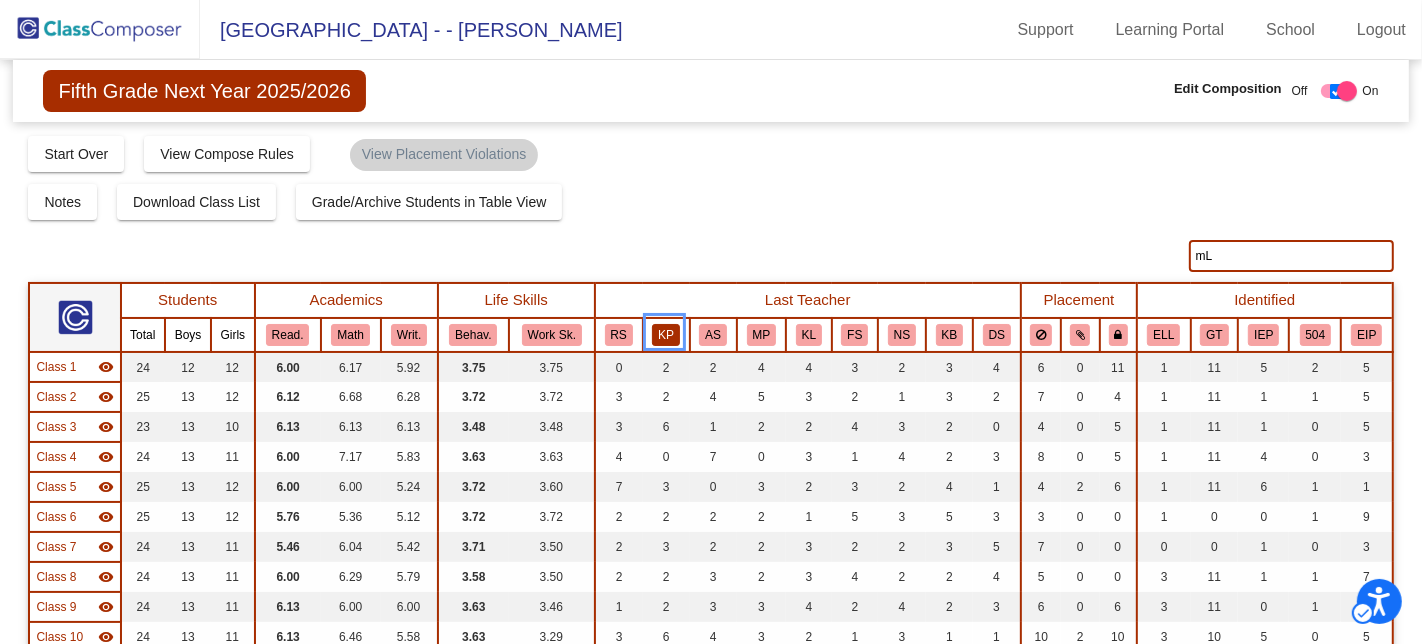 click on "KP" 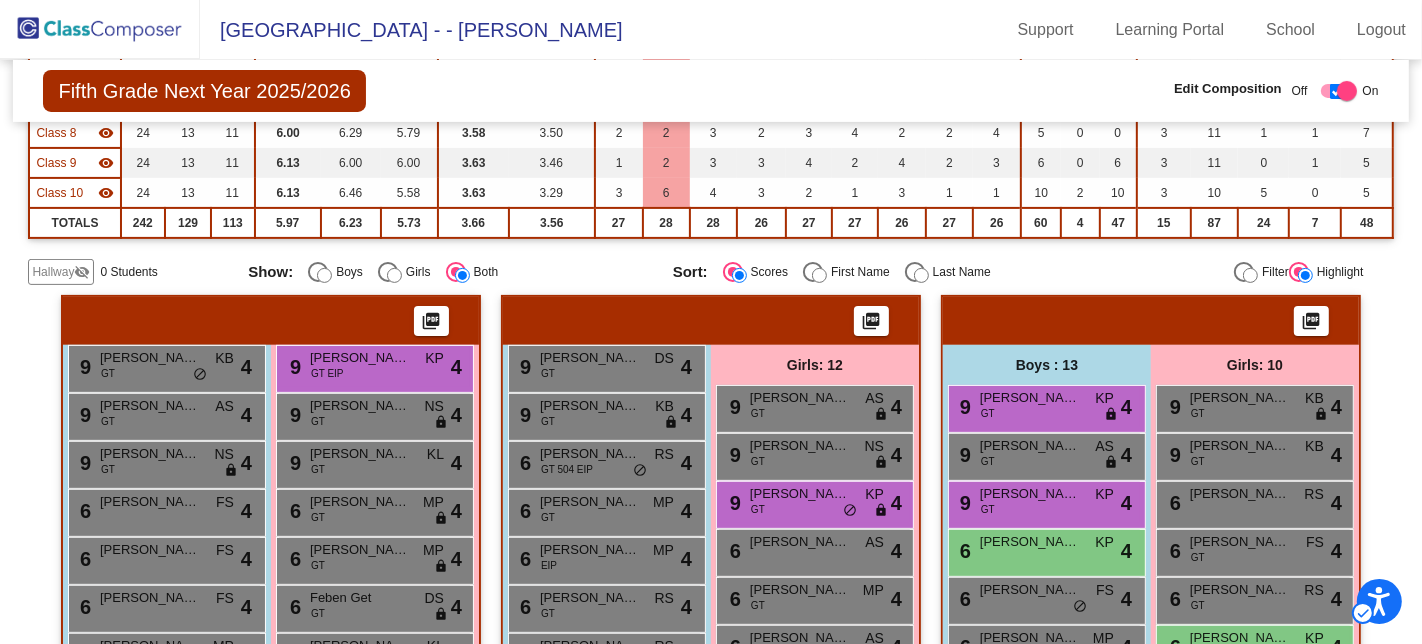 scroll, scrollTop: 111, scrollLeft: 0, axis: vertical 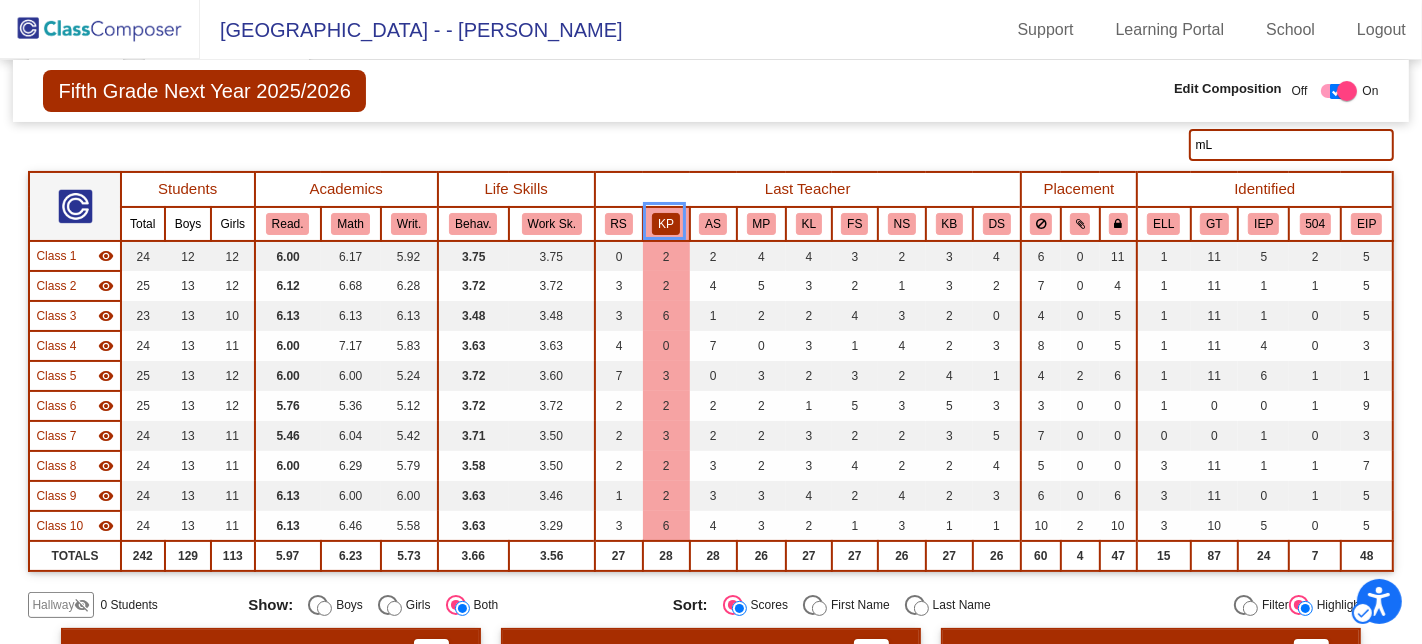 click on "Display Scores for Years:   2023 - 2024   2024 - 2025  Grade/Archive Students in Table View   Download   New Small Group   Saved Small Group   Compose   Start Over   Submit Classes  Compose has been submitted  Check for Incomplete Scores  View Compose Rules   View Placement Violations  Notes   Download Class List   Import Students   Grade/Archive Students in Table View   New Small Group   Saved Small Group  Display Scores for Years:   2023 - 2024   2024 - 2025 Display Assessments: Please note, filling out the following fields will automatically submit the form Please note, filling out the following fields will automatically submit the form mL Students Academics Life Skills  Last Teacher  Placement  Identified  Total Boys Girls  Read.   Math   Writ.   Behav.   Work Sk.   RS   KP   AS   MP   KL   FS   NS   KB   DS   ELL   GT   IEP   504   EIP  Hallway  visibility_off  0 0 0                 0   0   0   0   0   0   0   0   0   0   0   0   0   0   0   0   0  Class 1  visibility  24 12 12  6.00   6.17   5.92" 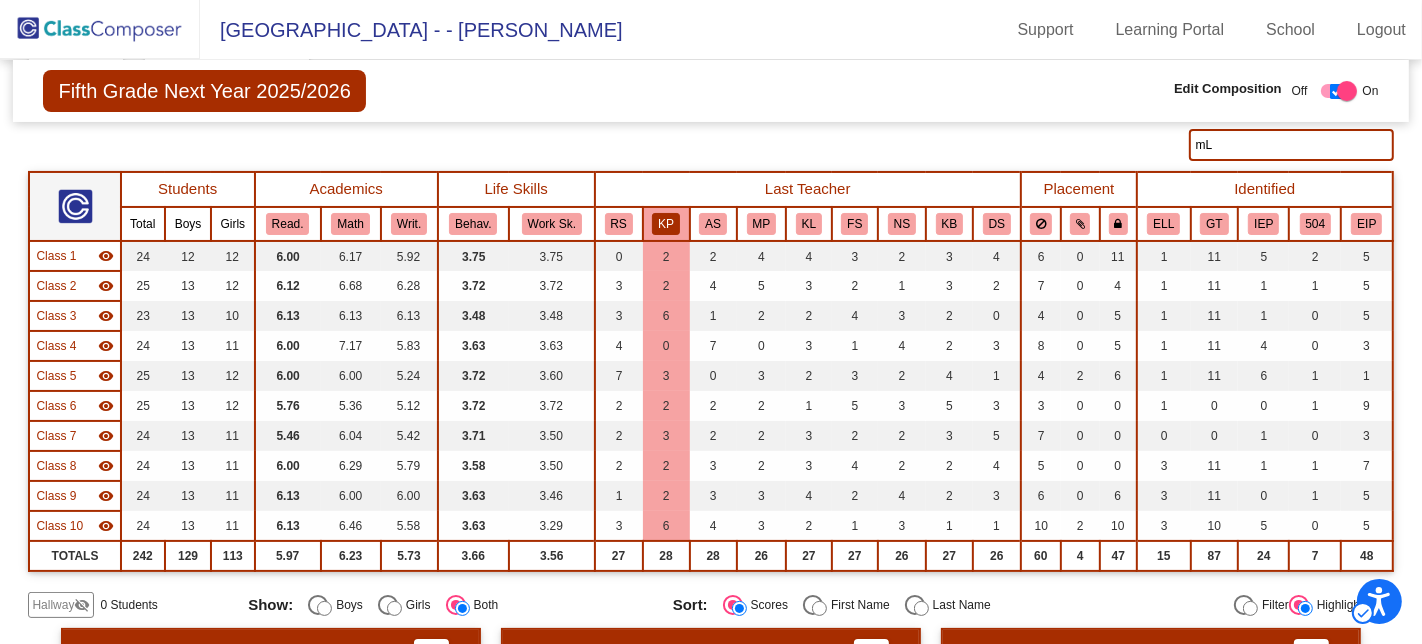 scroll, scrollTop: 0, scrollLeft: 0, axis: both 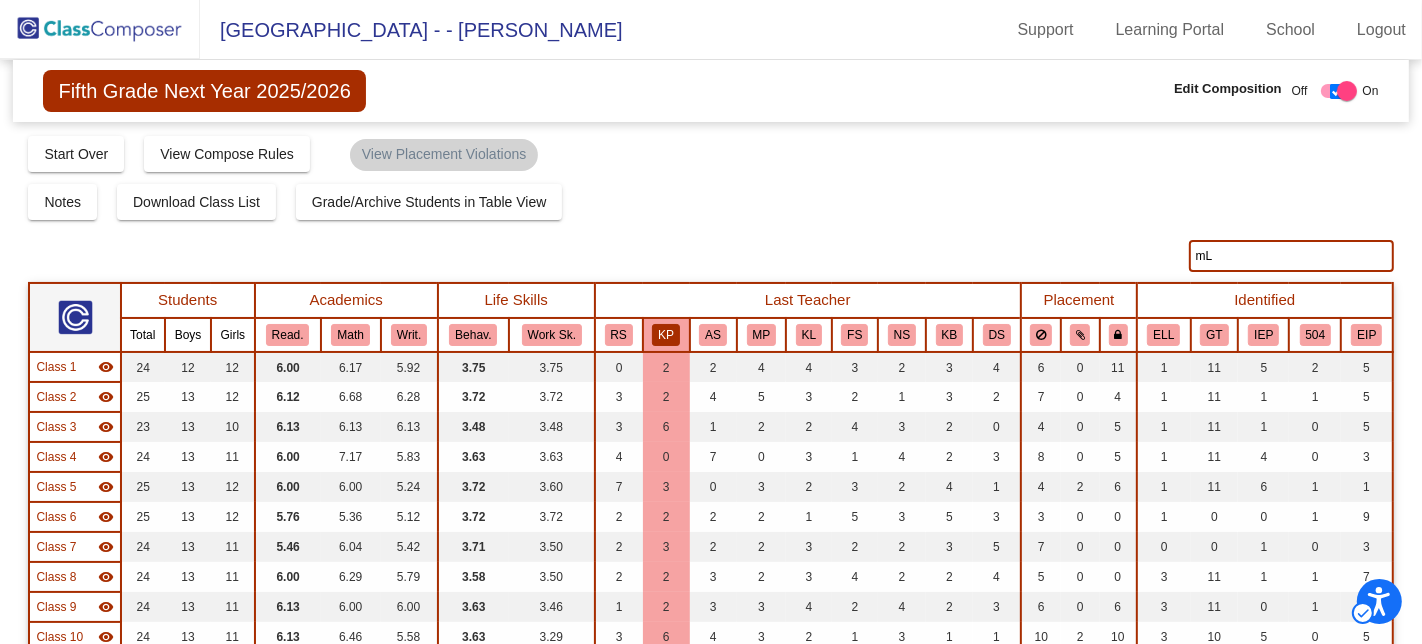 click on "KP" 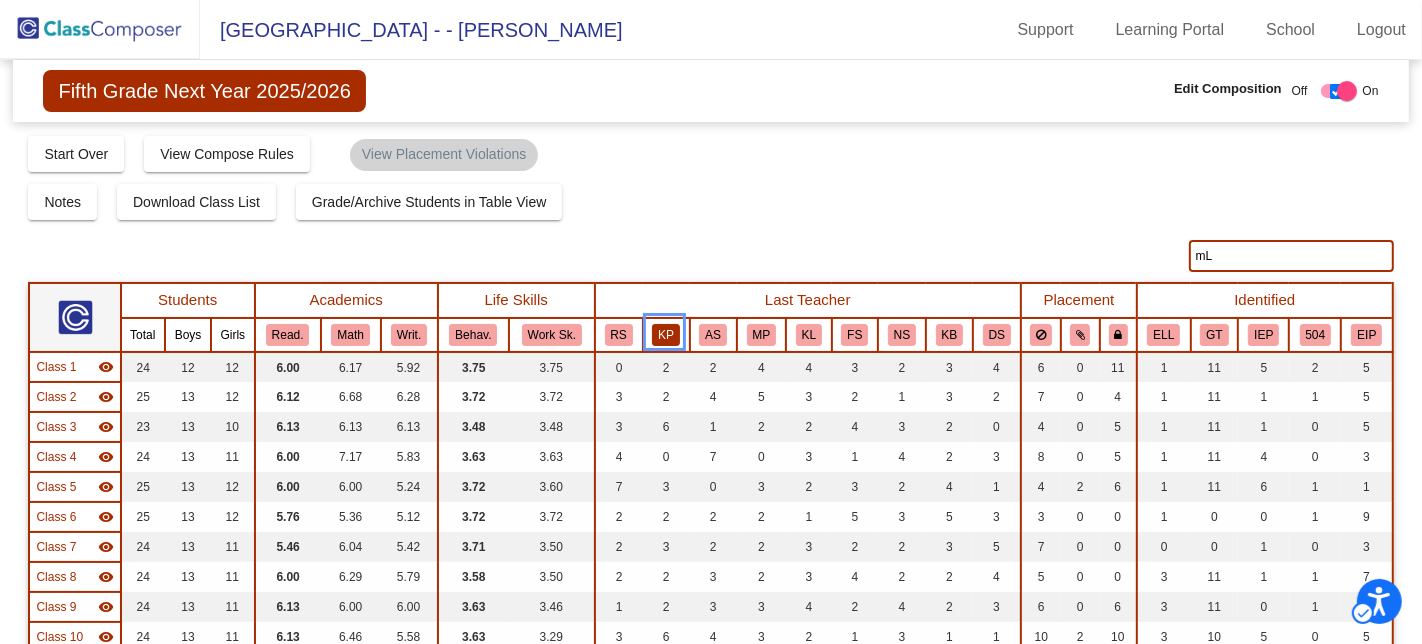 click on "KP" 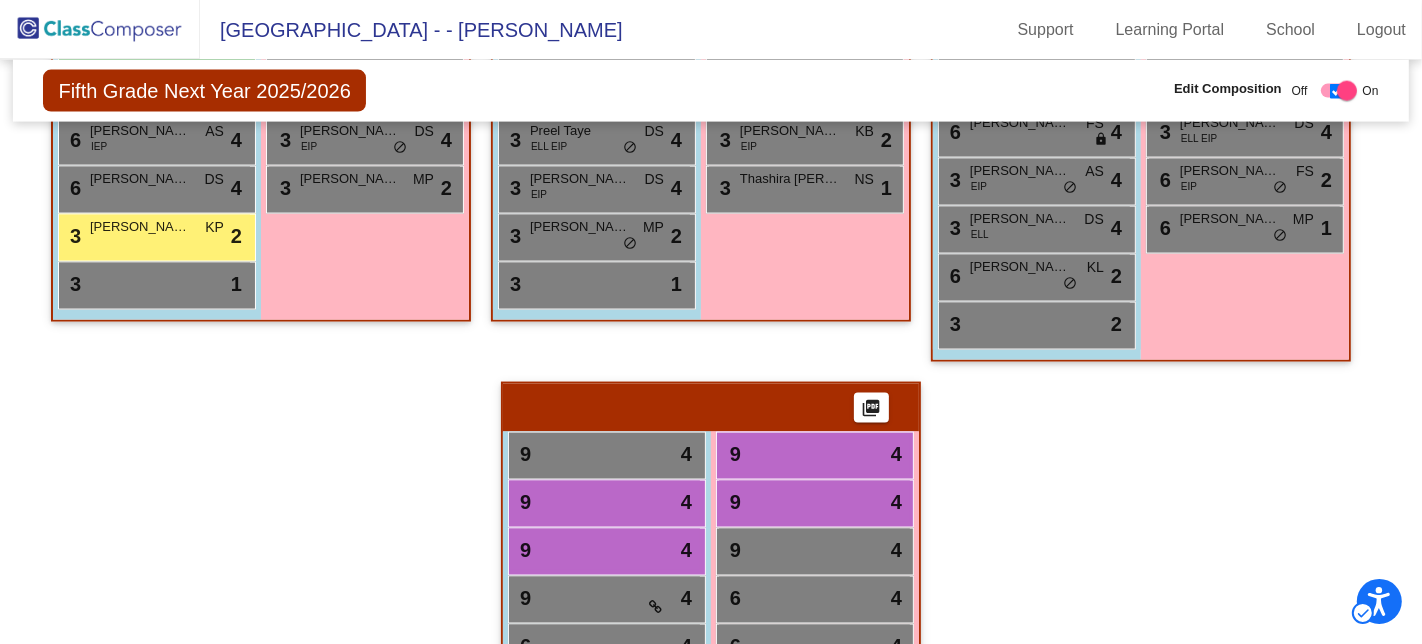 scroll, scrollTop: 2990, scrollLeft: 0, axis: vertical 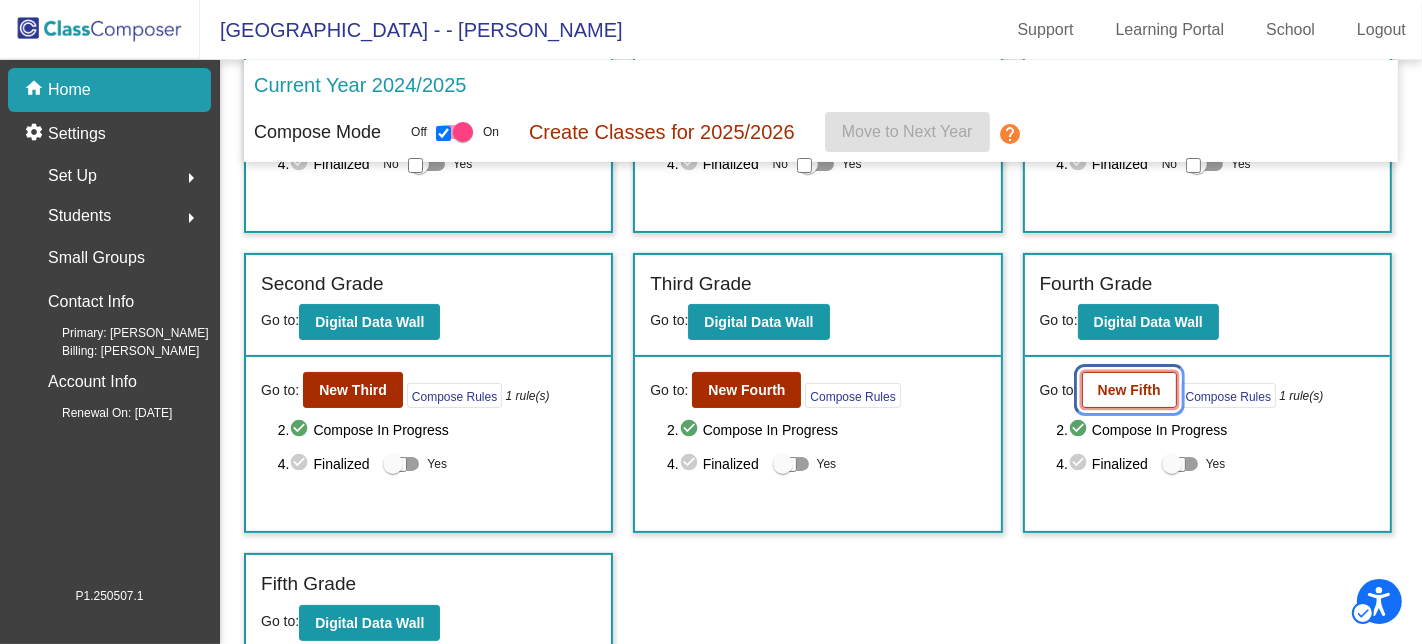 click on "New Fifth" 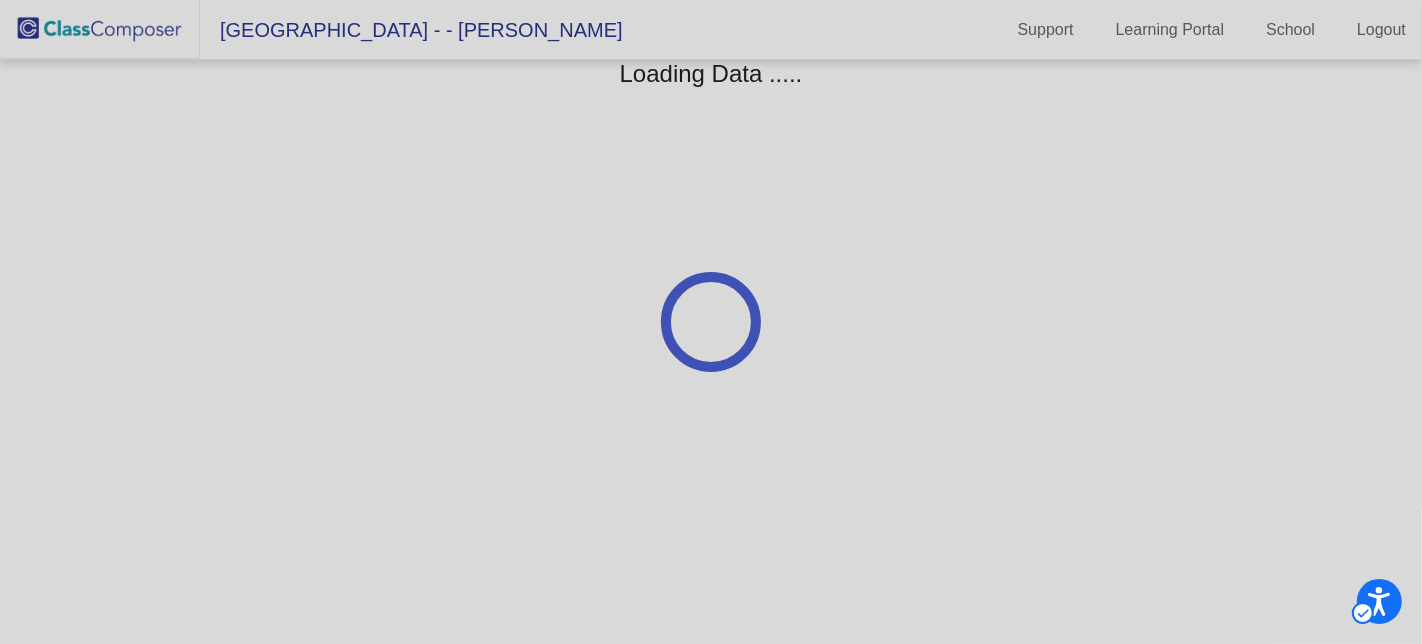scroll, scrollTop: 0, scrollLeft: 0, axis: both 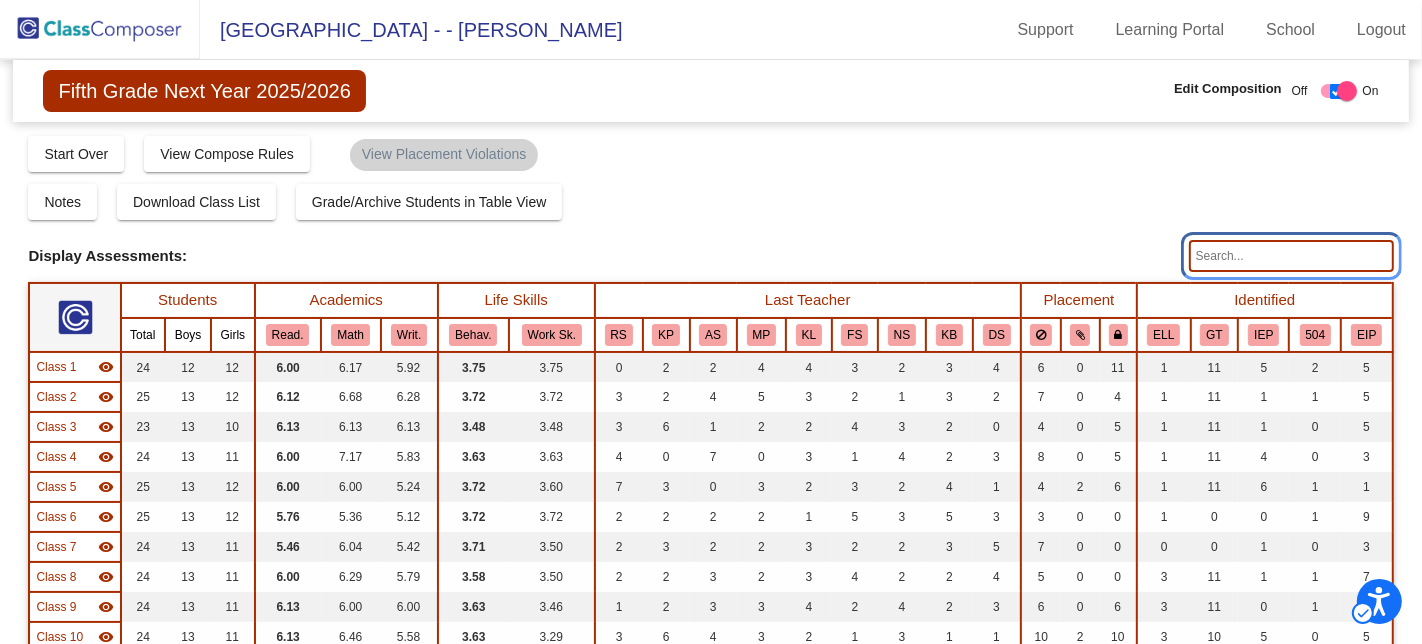 click 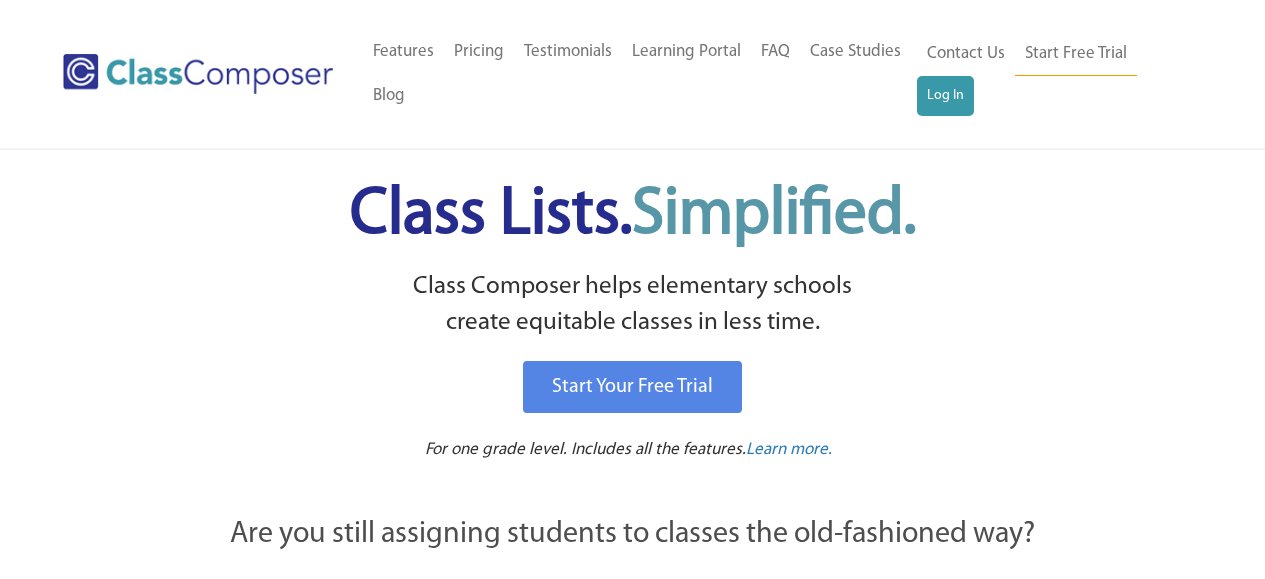 scroll, scrollTop: 0, scrollLeft: 0, axis: both 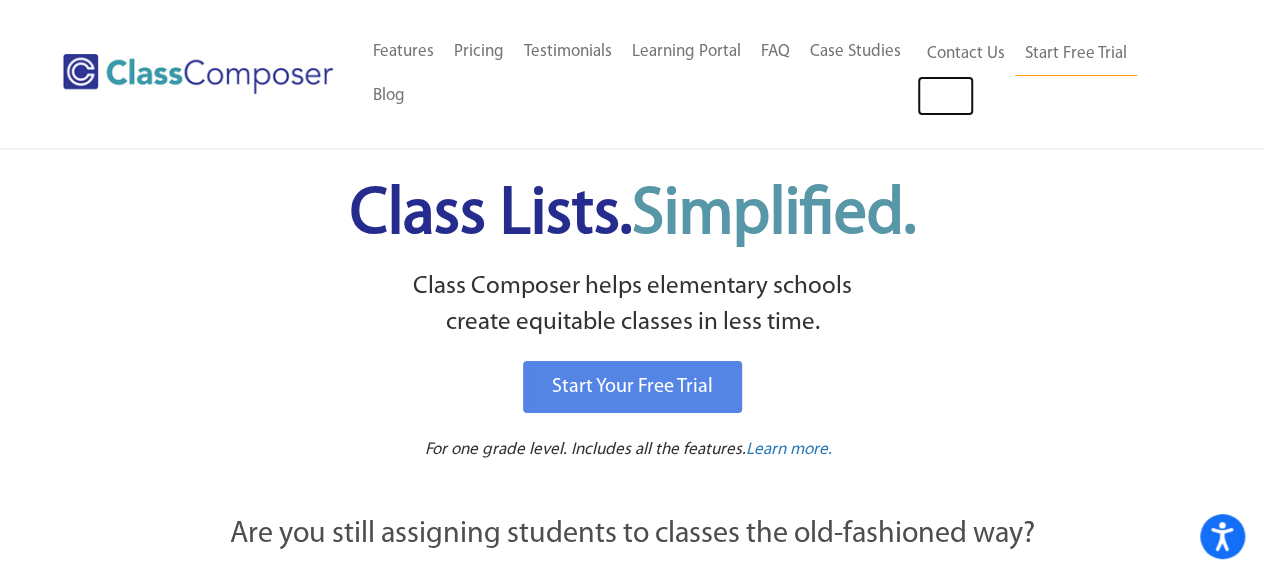 click on "Log In" at bounding box center (945, 96) 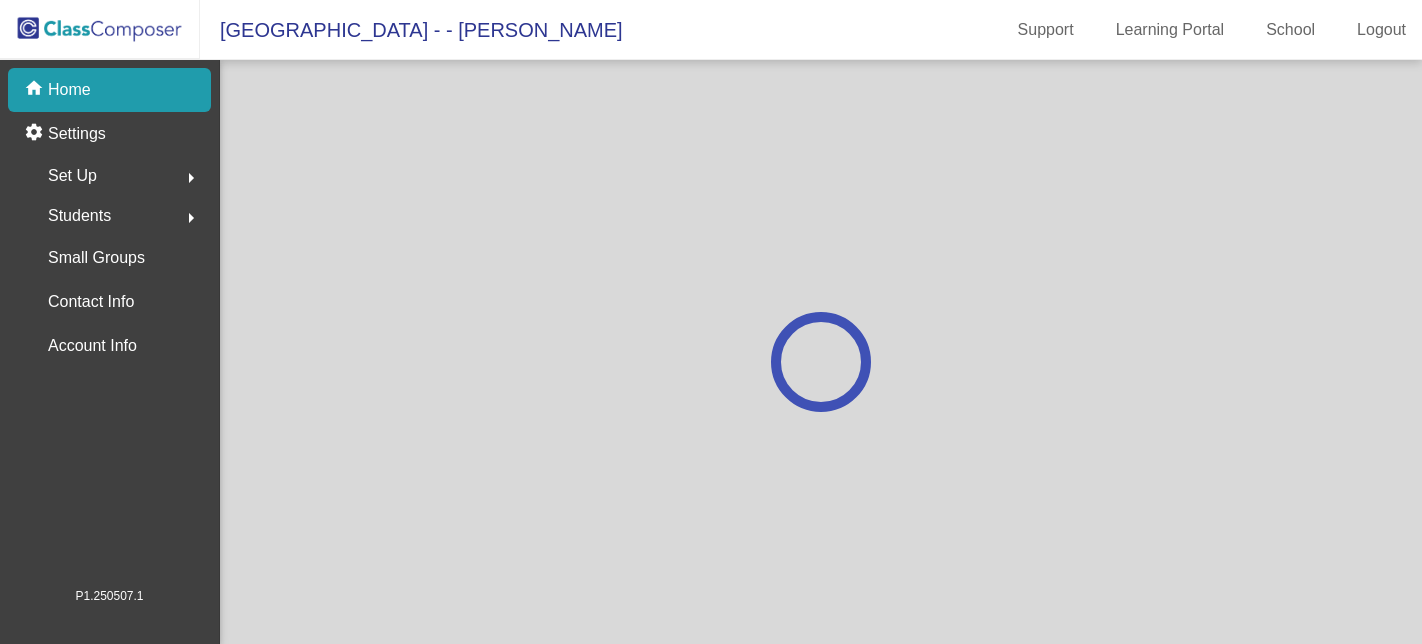 scroll, scrollTop: 0, scrollLeft: 0, axis: both 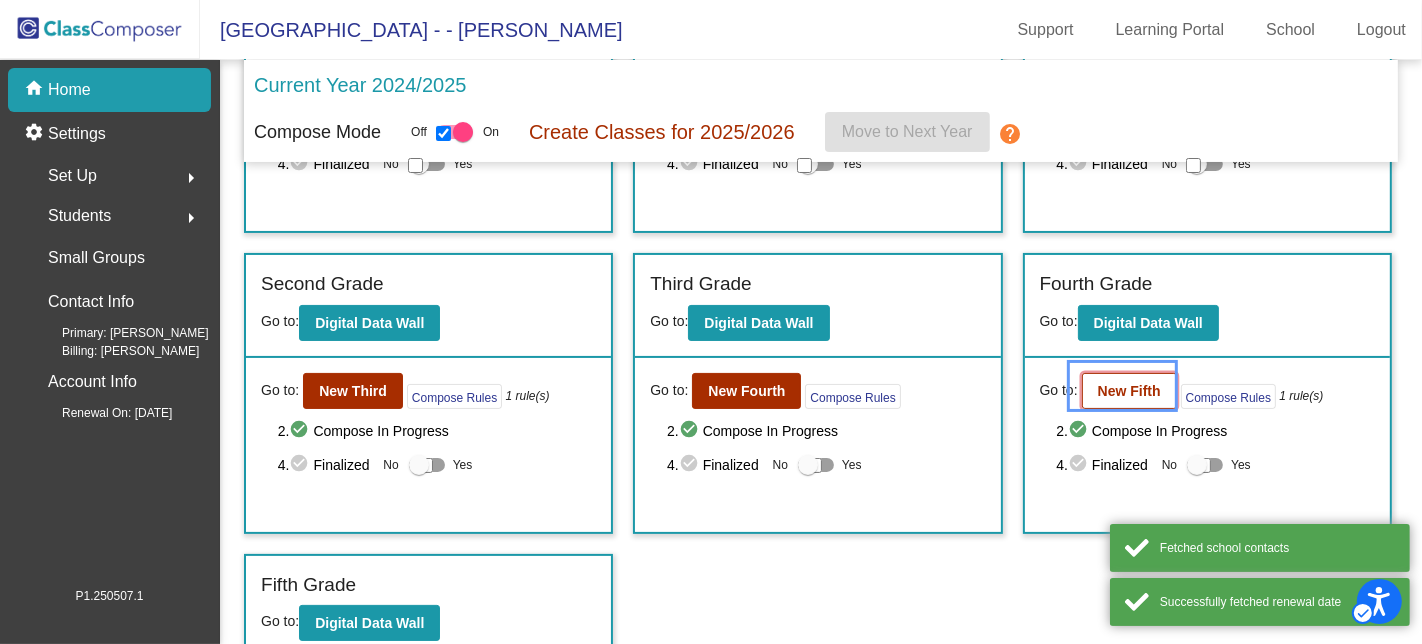 click on "New Fifth" 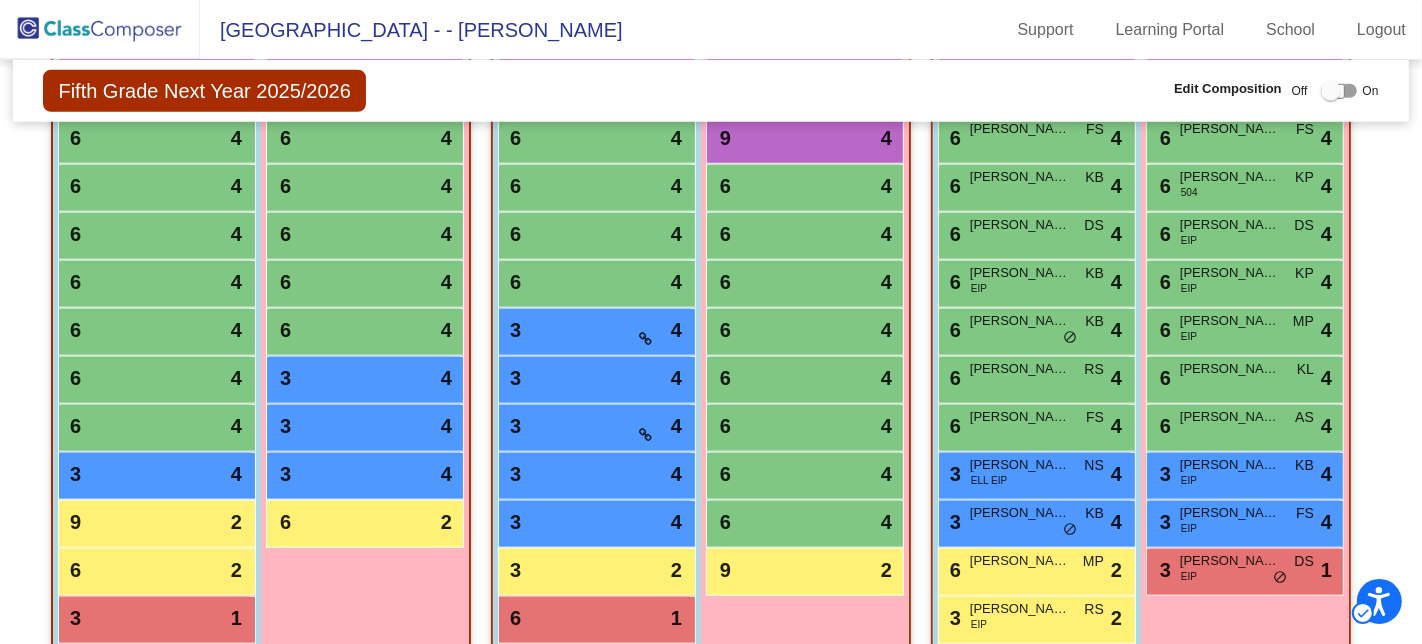 scroll, scrollTop: 1222, scrollLeft: 0, axis: vertical 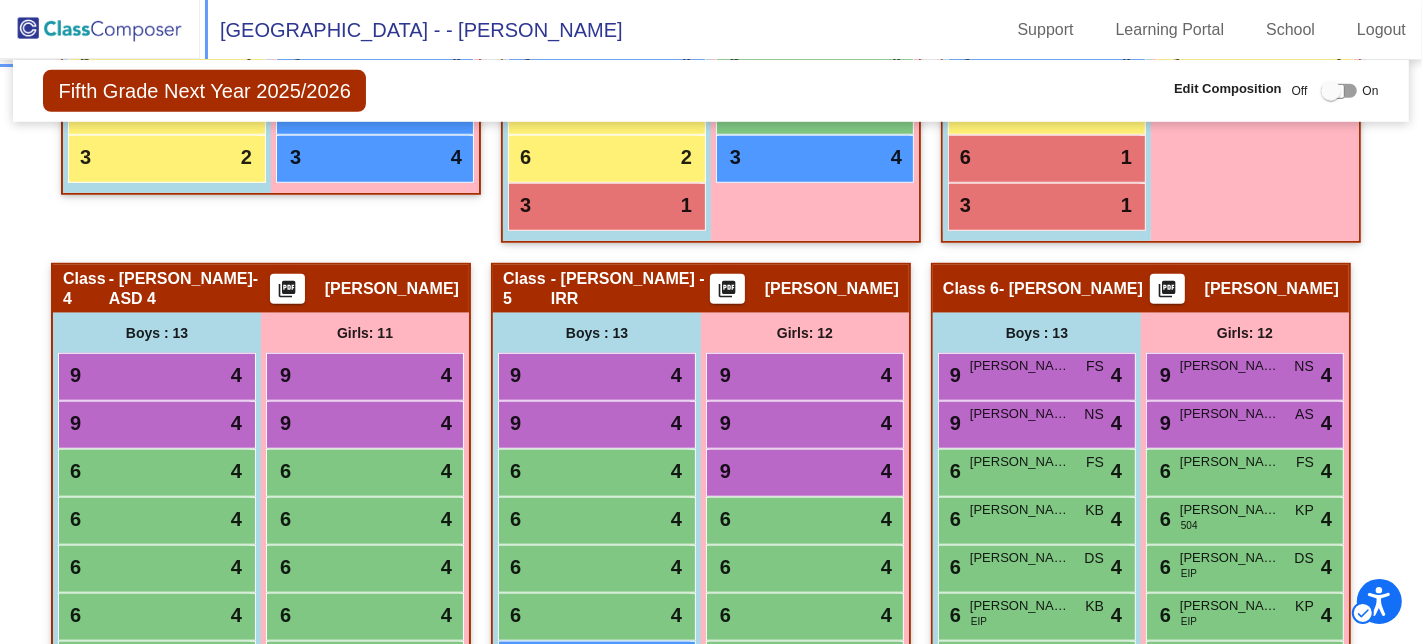 click 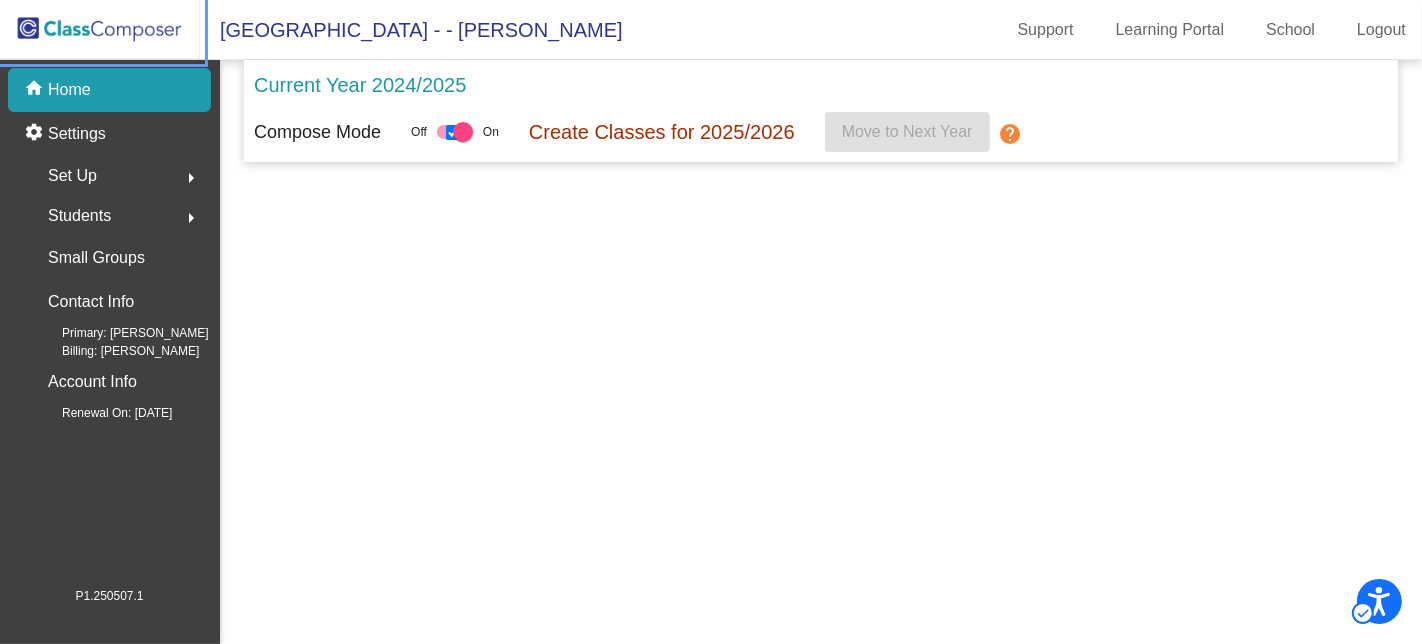 scroll, scrollTop: 0, scrollLeft: 0, axis: both 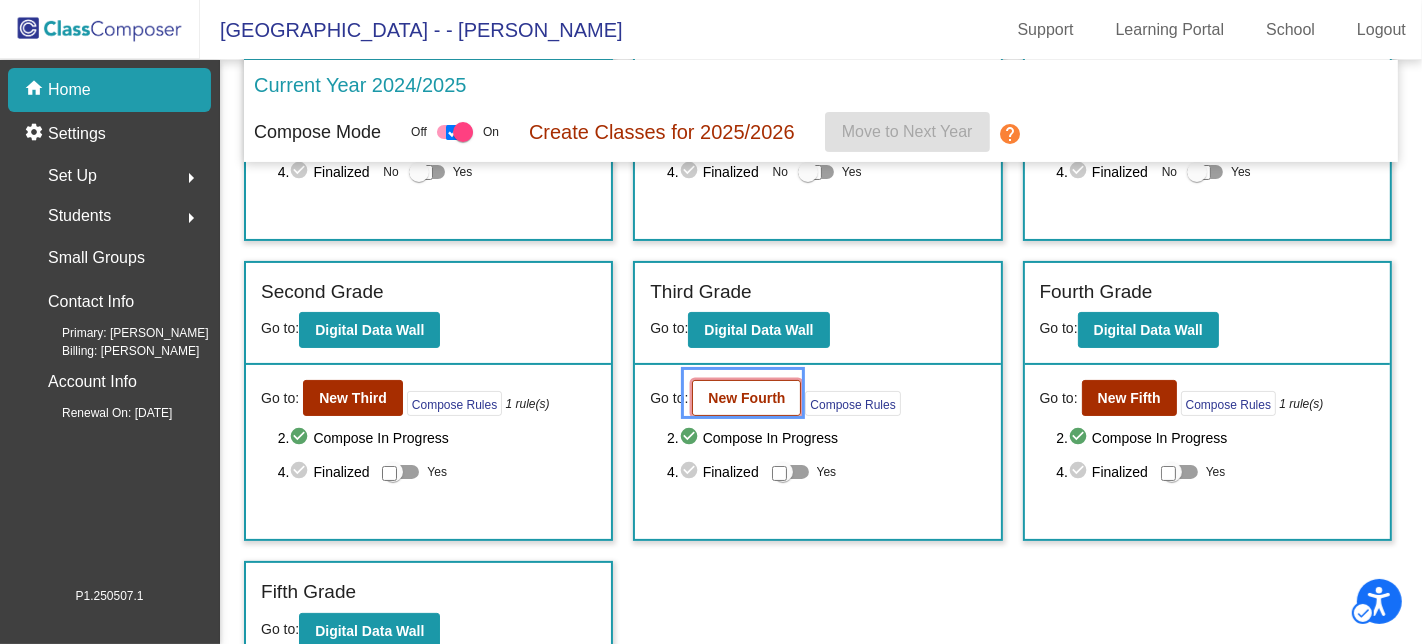 click on "New Fourth" 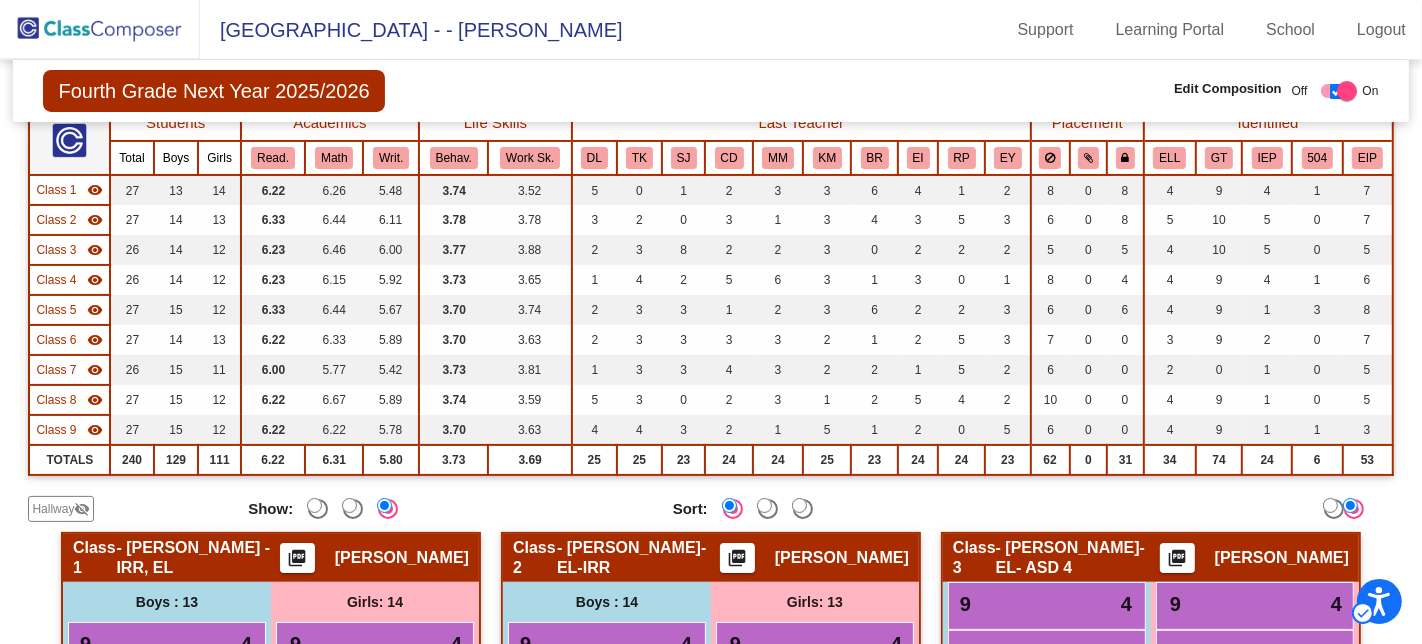 scroll, scrollTop: 0, scrollLeft: 0, axis: both 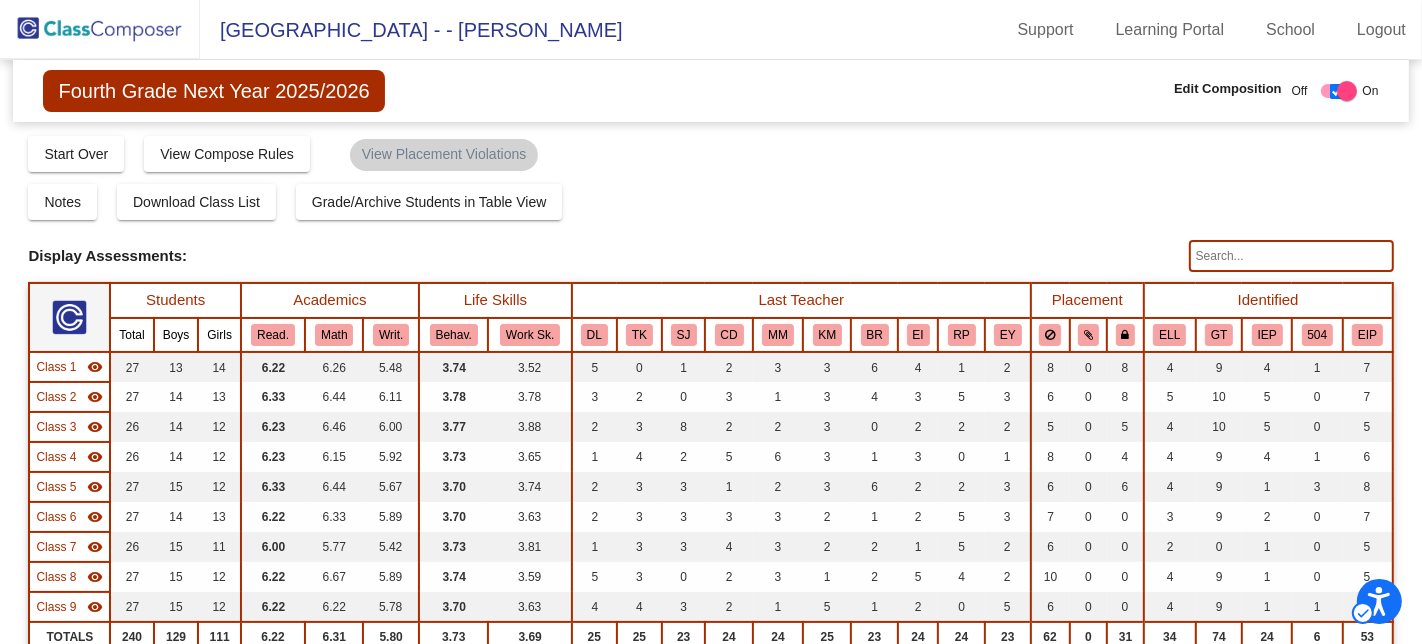 click on "Display Scores for Years:   [DATE] - [DATE]   [DATE] - [DATE]  Grade/Archive Students in Table View   Download   New Small Group   Saved Small Group   Compose   Start Over   Submit Classes  Compose has been submitted  Check for Incomplete Scores  View Compose Rules   View Placement Violations  Notes   Download Class List   Import Students   Grade/Archive Students in Table View   New Small Group   Saved Small Group  Display Scores for Years:   [DATE] - [DATE]   [DATE] - [DATE] Display Assessments: Please note, filling out the following fields will automatically submit the form Please note, filling out the following fields will automatically submit the form Students Academics Life Skills  Last Teacher  Placement  Identified  Total Boys Girls  Read.   Math   Writ.   Behav.   Work Sk.   DL   TK   SJ   CD   MM   KM   BR   EI   RP   EY   ELL   GT   IEP   504   EIP  Hallway  visibility_off  0 0 0                 0   0   0   0   0   0   0   0   0   0   0   0   0   0   0   0   0   0  Class 1  visibility  27 13 14  6.22   6.26" 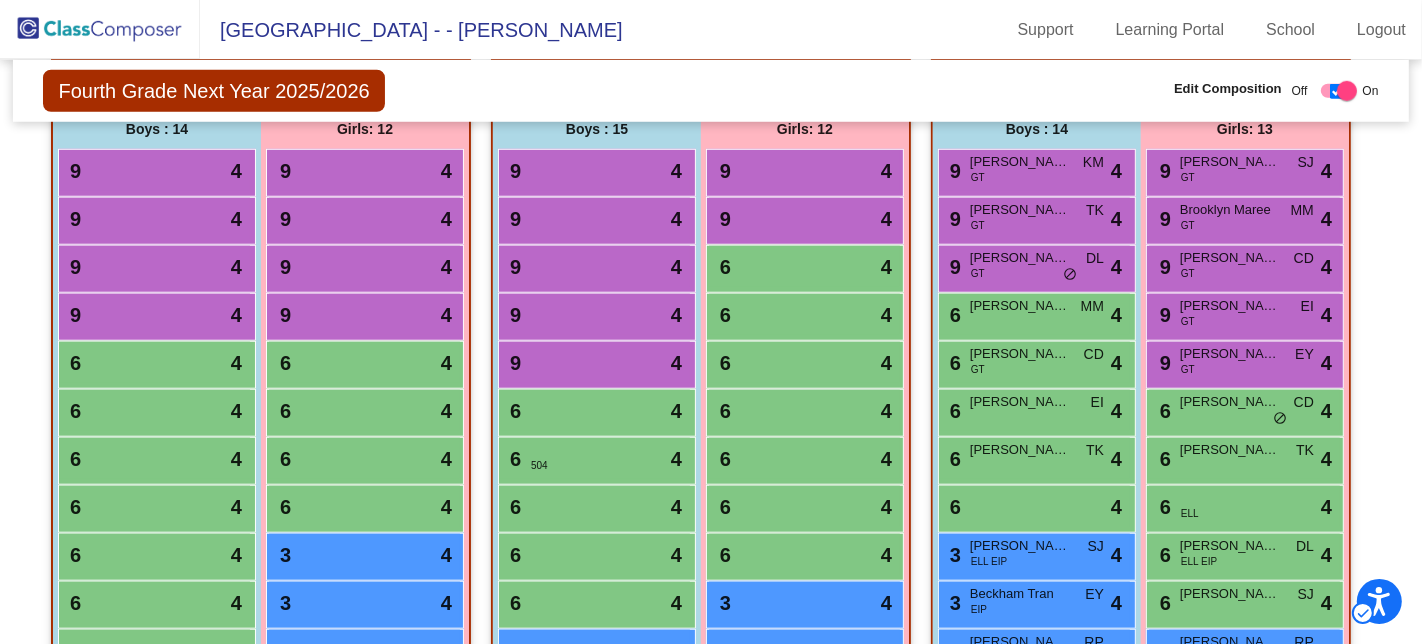 scroll, scrollTop: 888, scrollLeft: 0, axis: vertical 